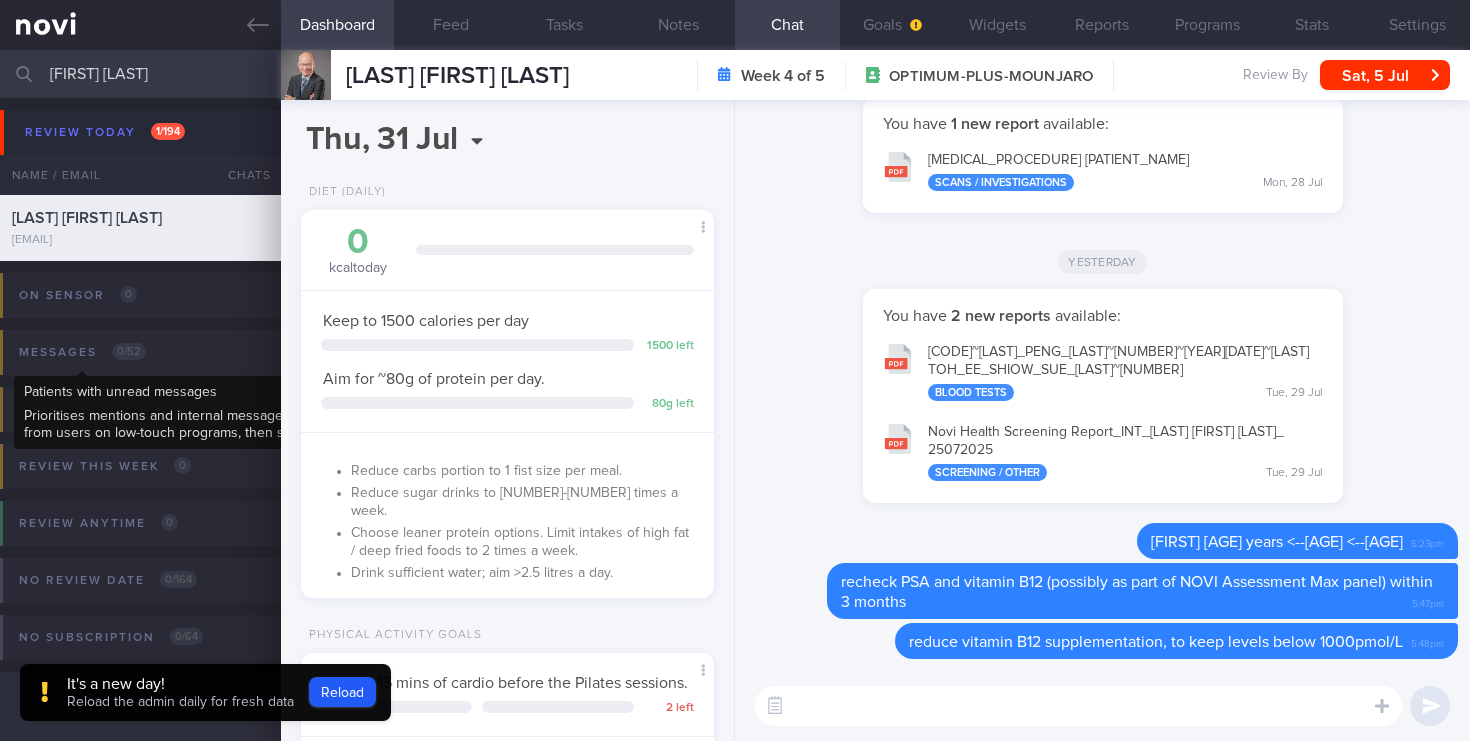 select on "6" 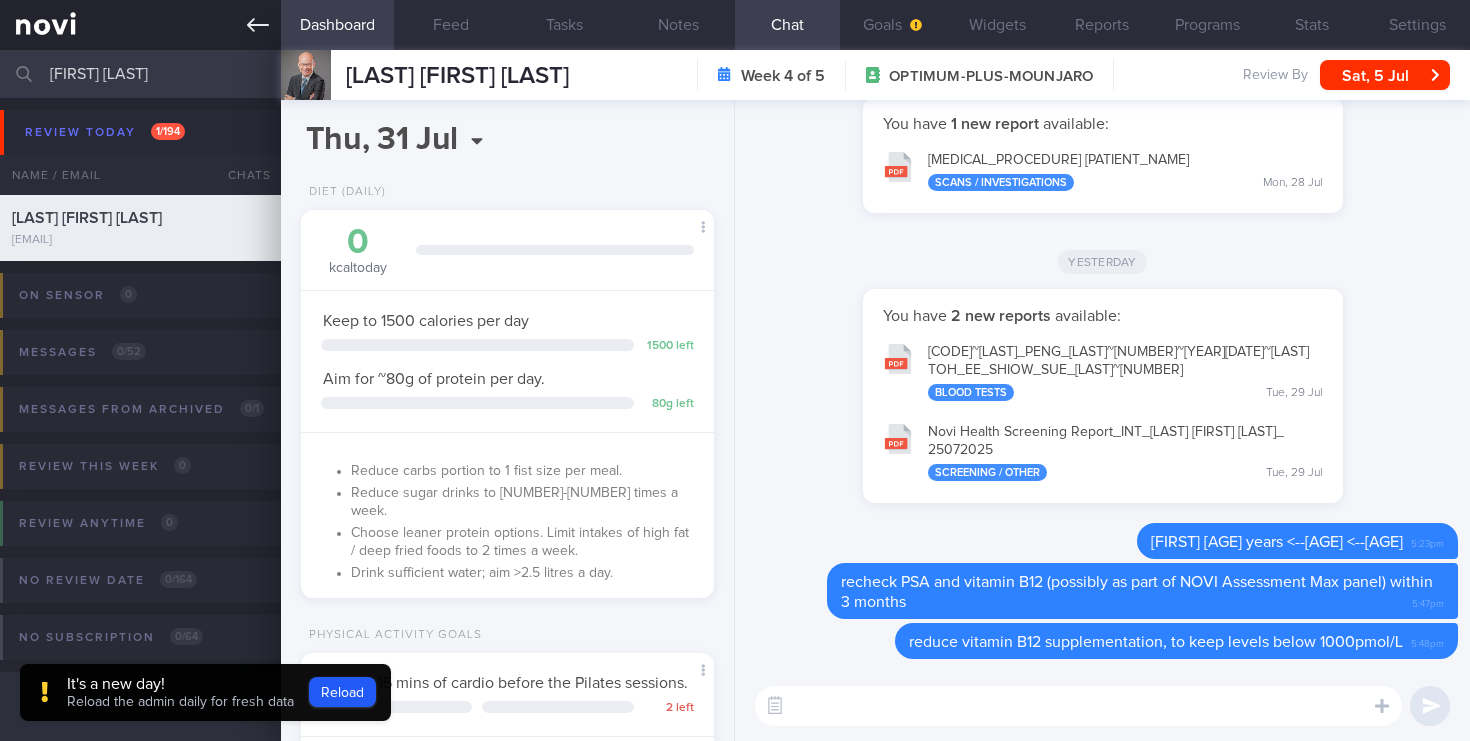 drag, startPoint x: 138, startPoint y: 64, endPoint x: 0, endPoint y: 48, distance: 138.92444 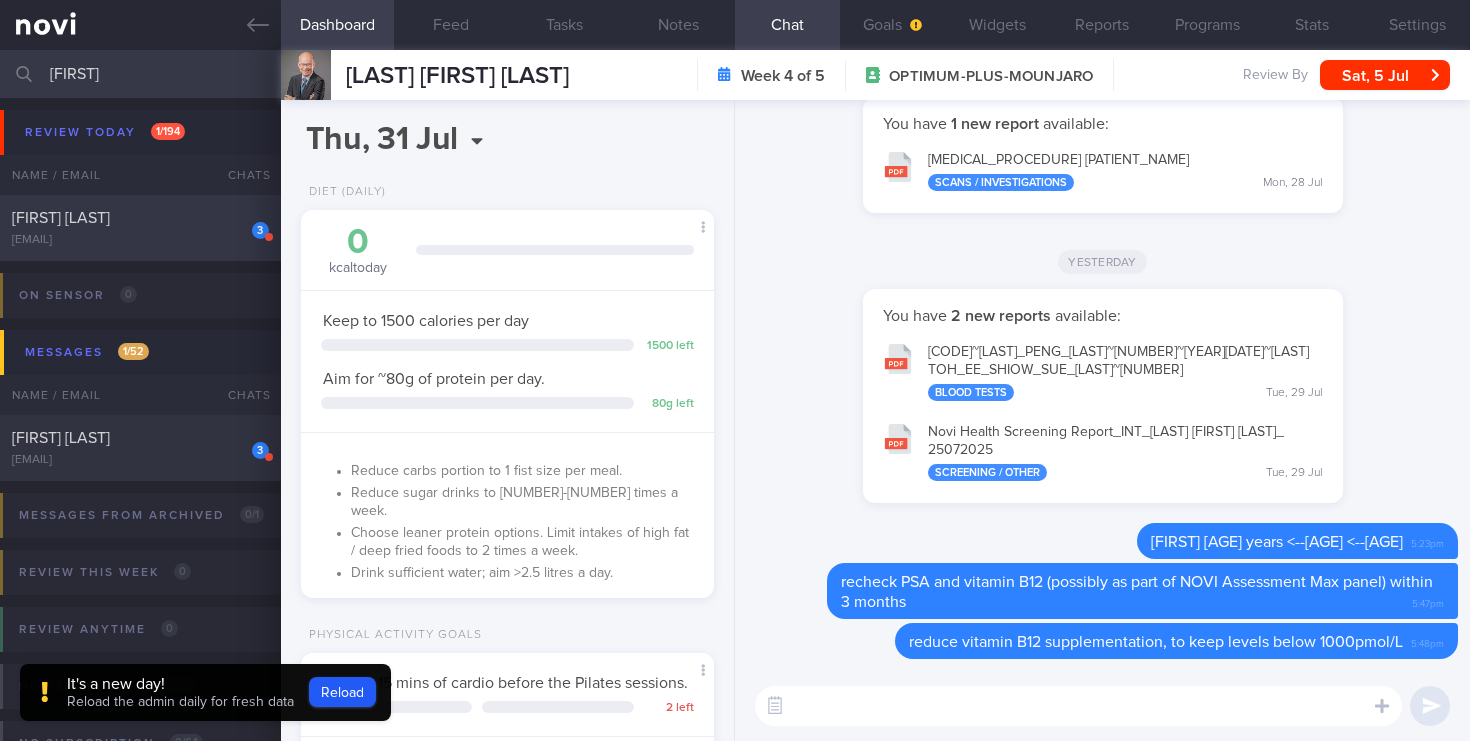 type on "[FIRST]" 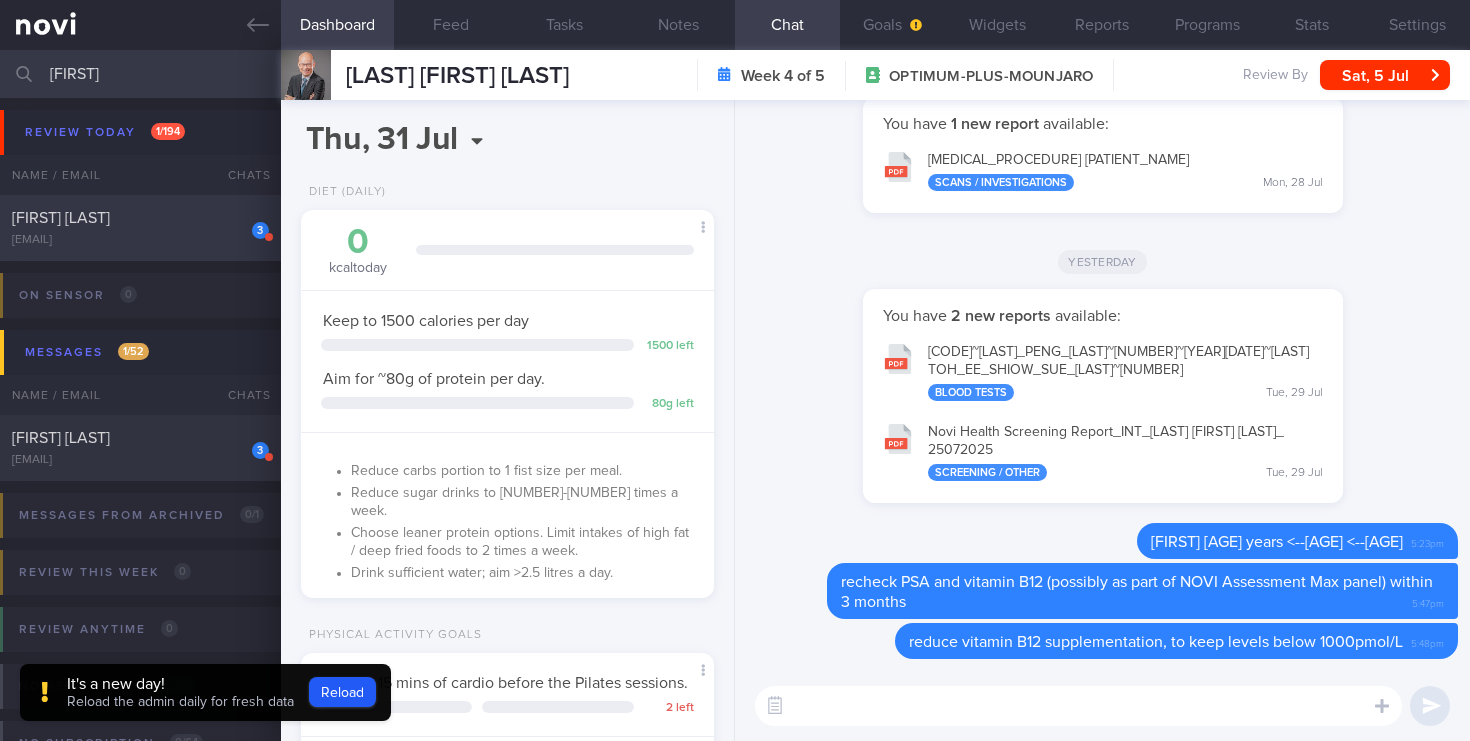 type on "2025-08-01" 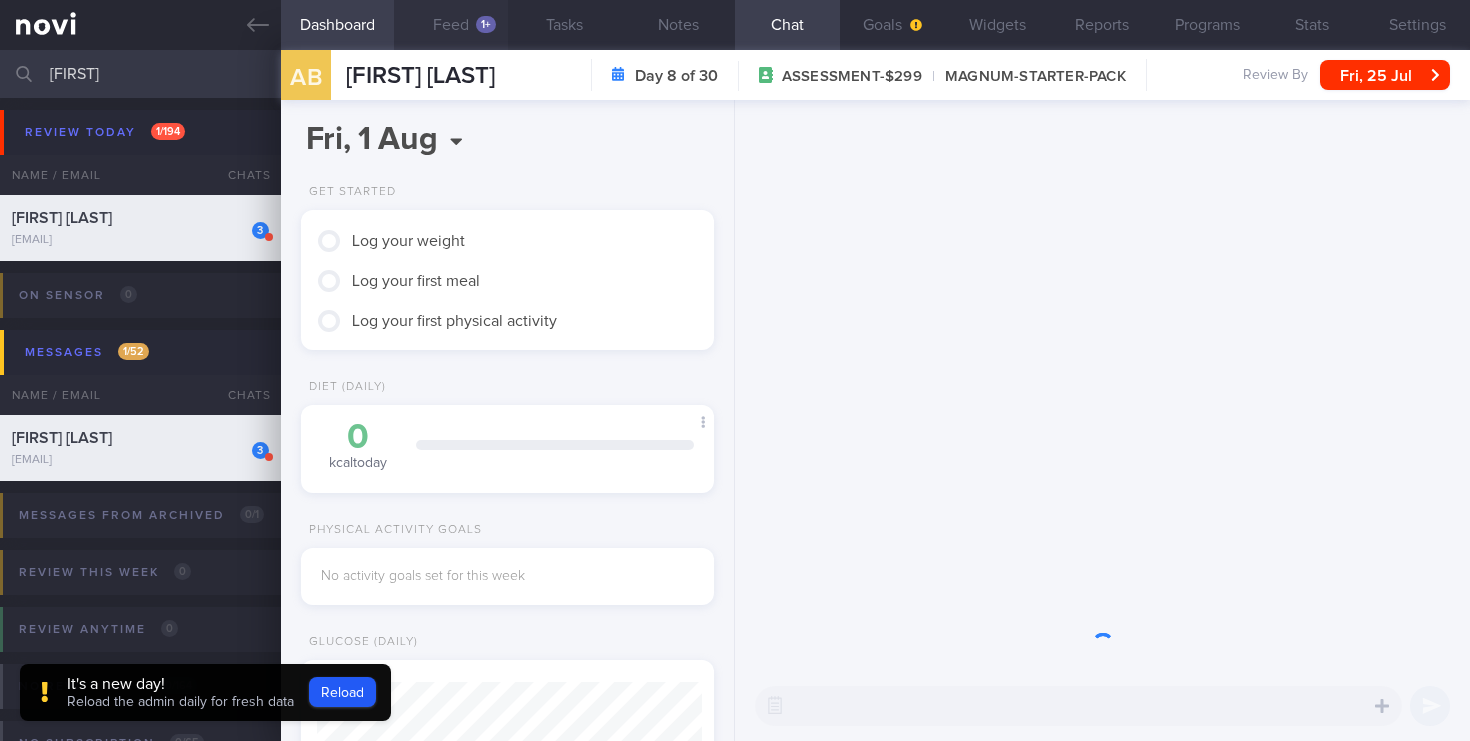 scroll, scrollTop: 999808, scrollLeft: 999614, axis: both 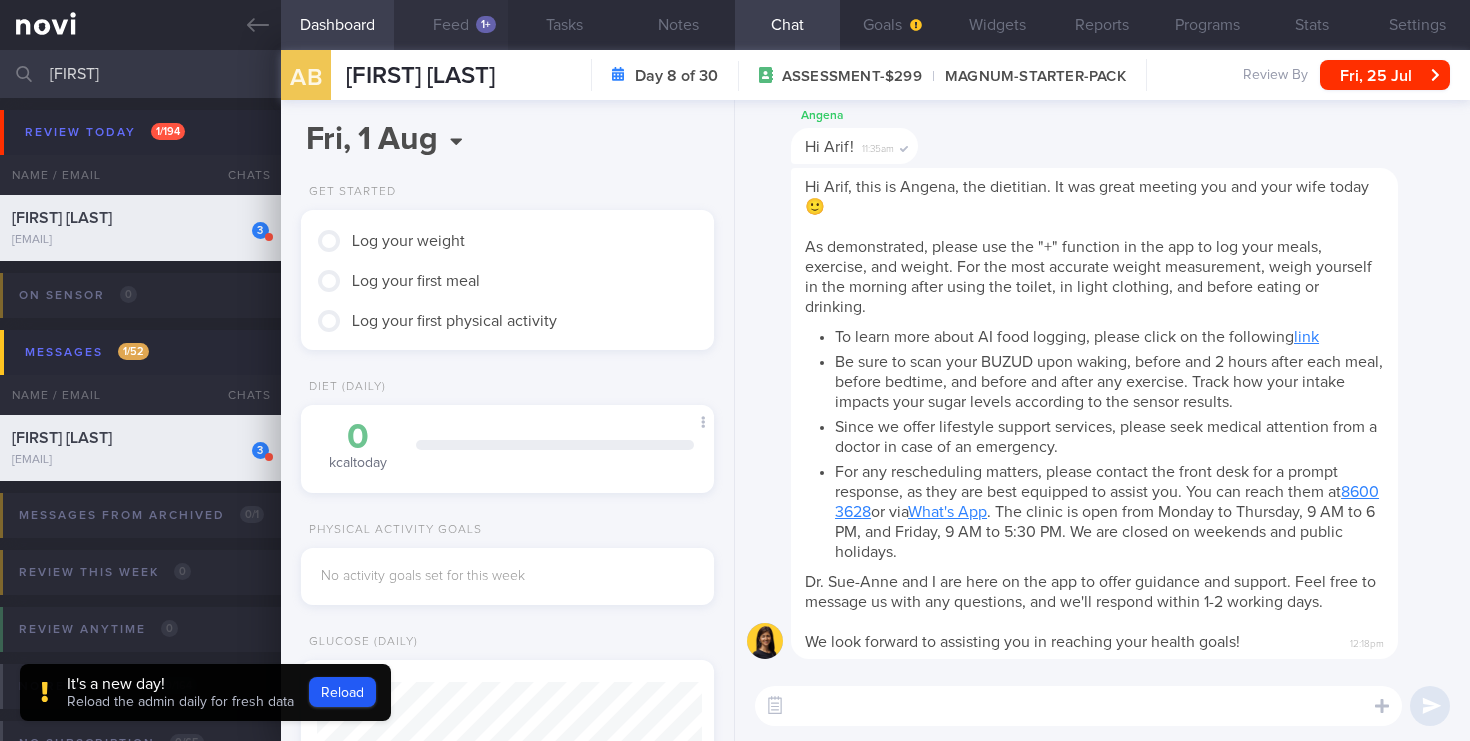 click on "Feed
1+" at bounding box center (451, 25) 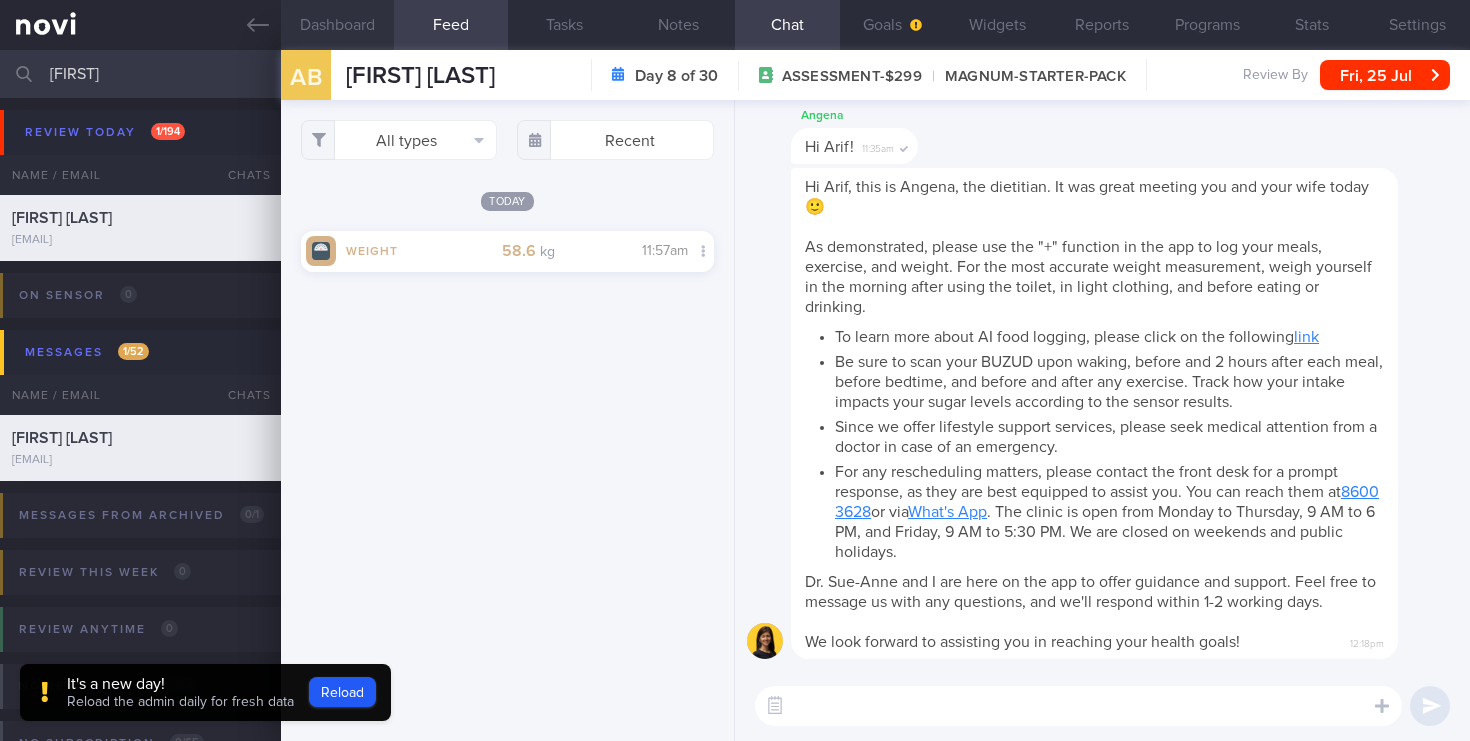 click on "Dashboard" at bounding box center (338, 25) 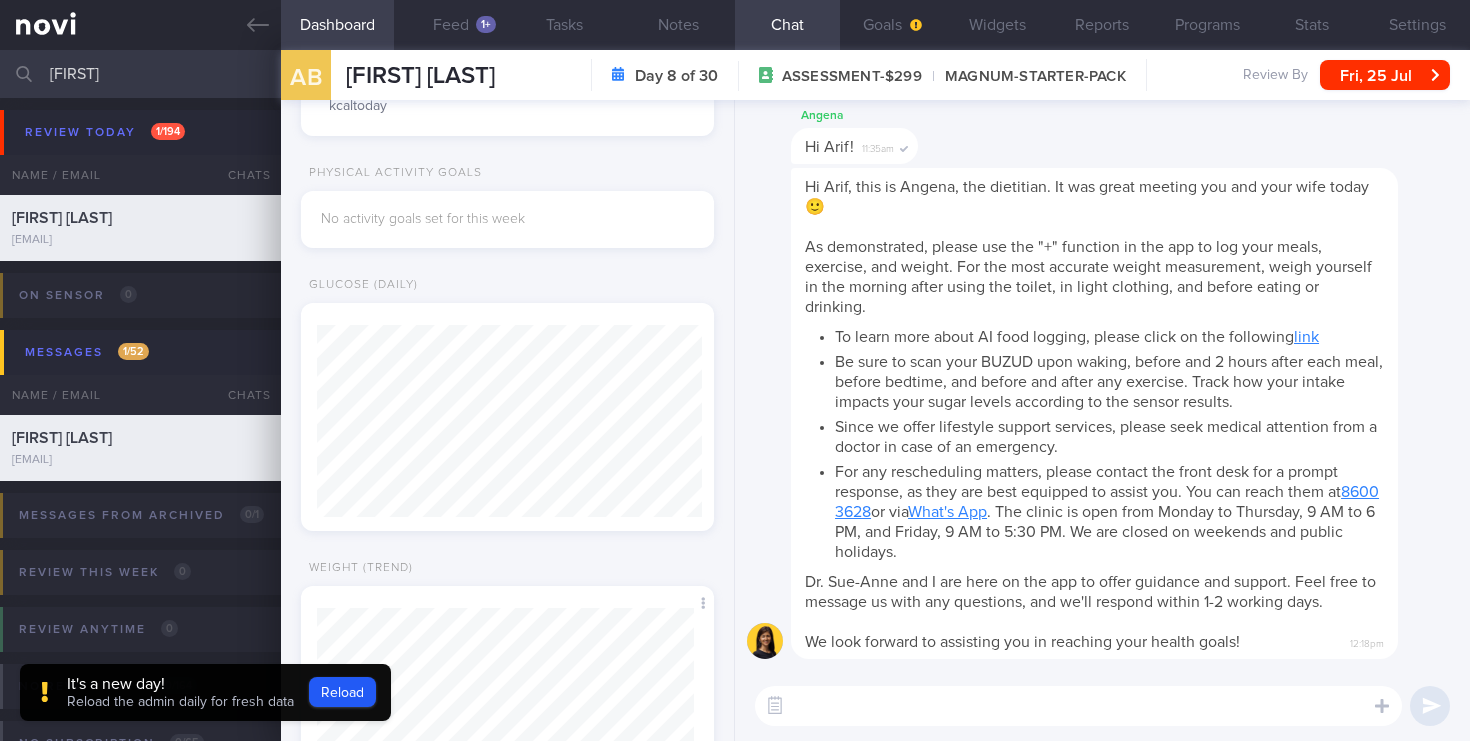 scroll, scrollTop: 476, scrollLeft: 0, axis: vertical 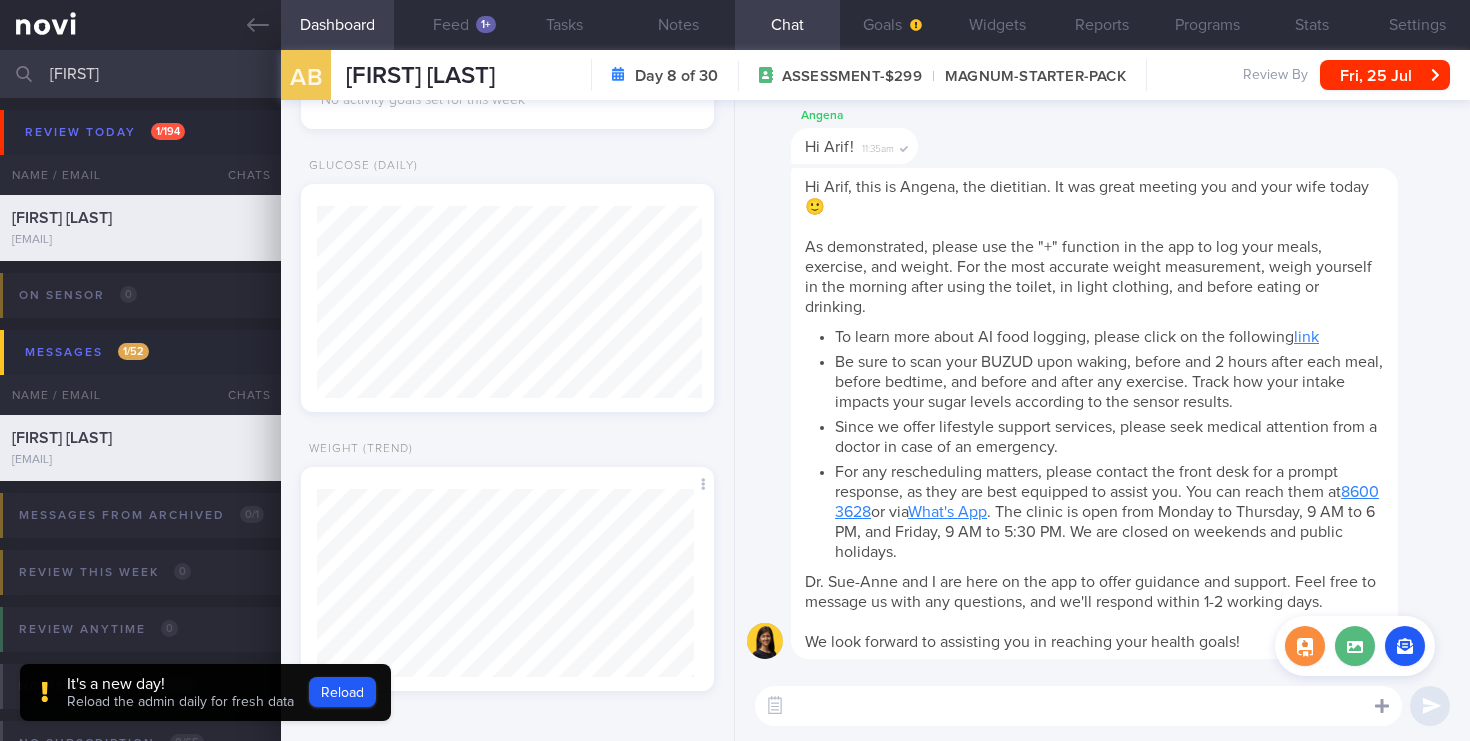 click 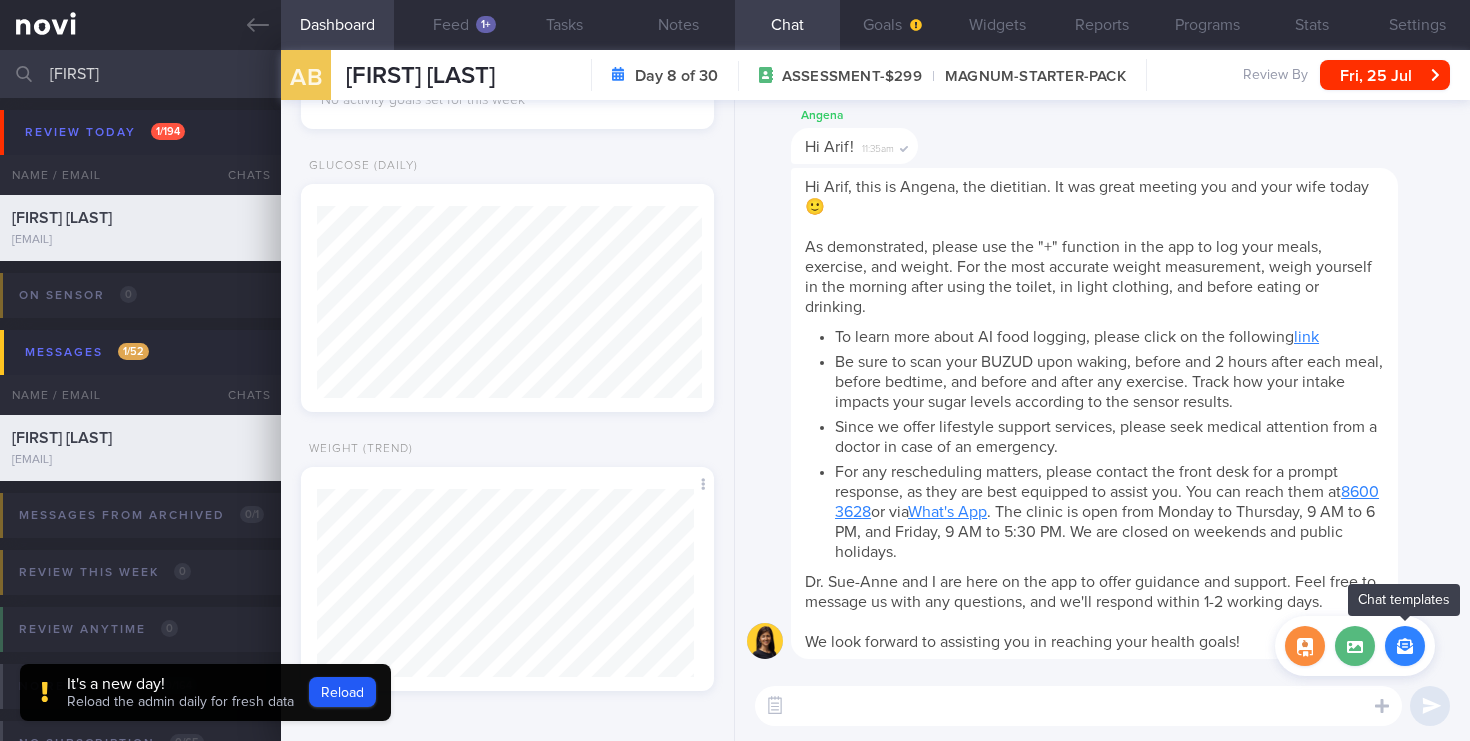click at bounding box center (1405, 646) 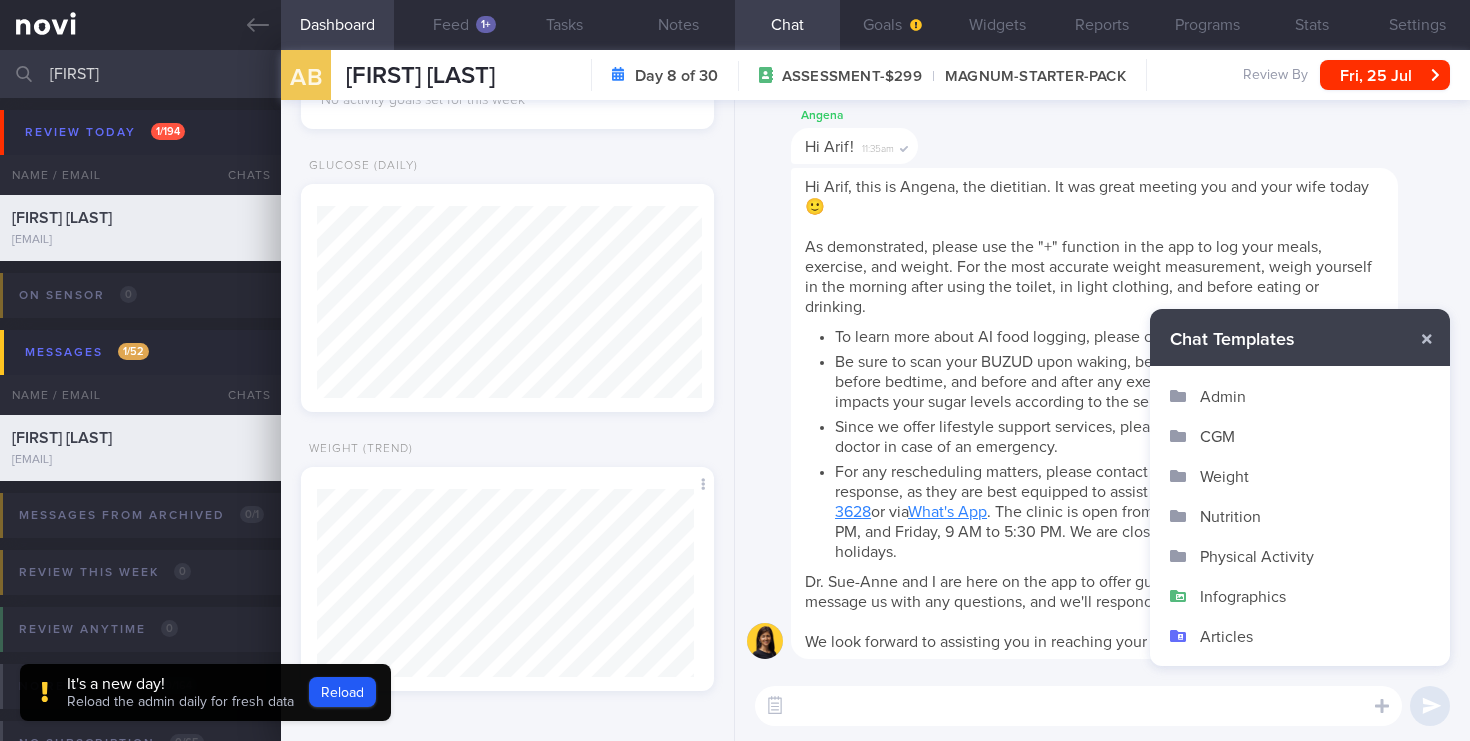click on "Infographics" at bounding box center (1300, 596) 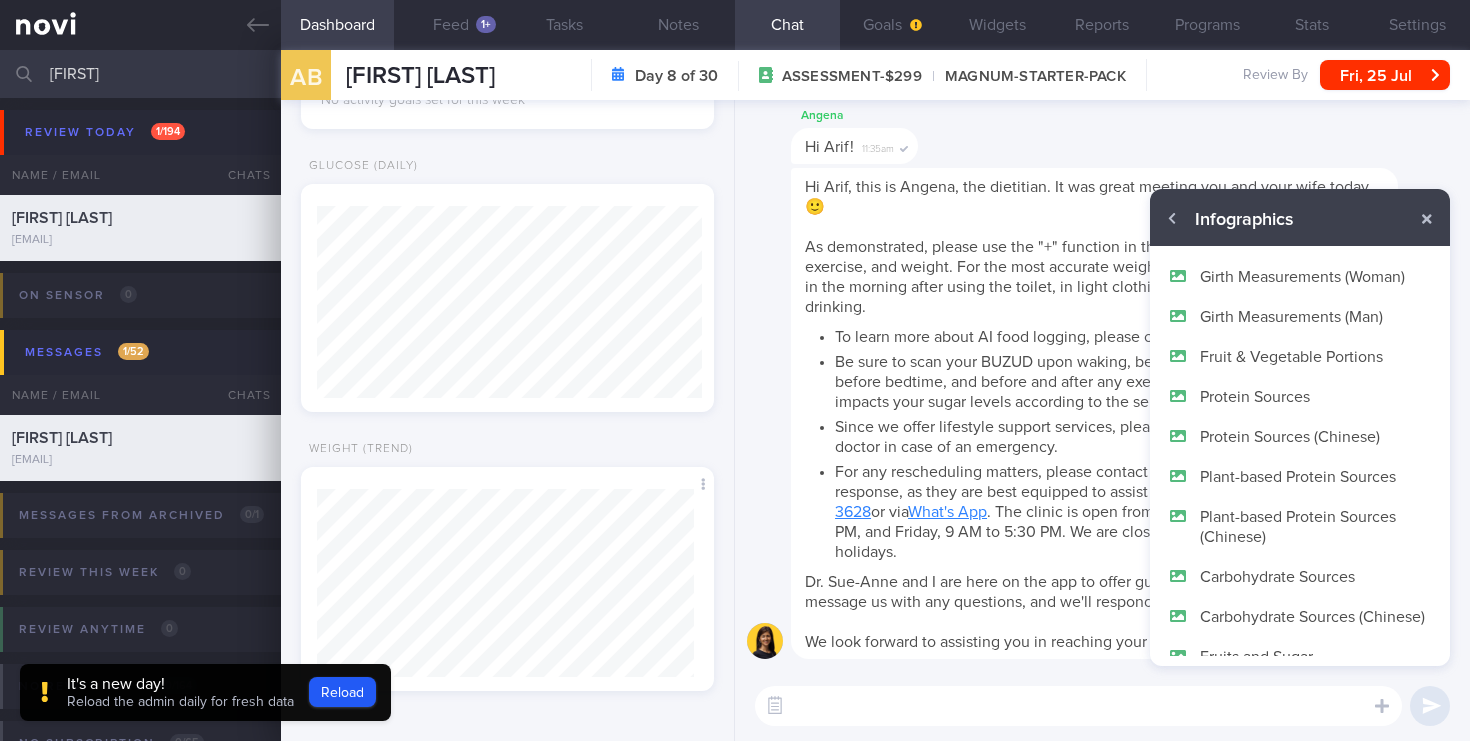 click on "Protein Sources" at bounding box center [1300, 396] 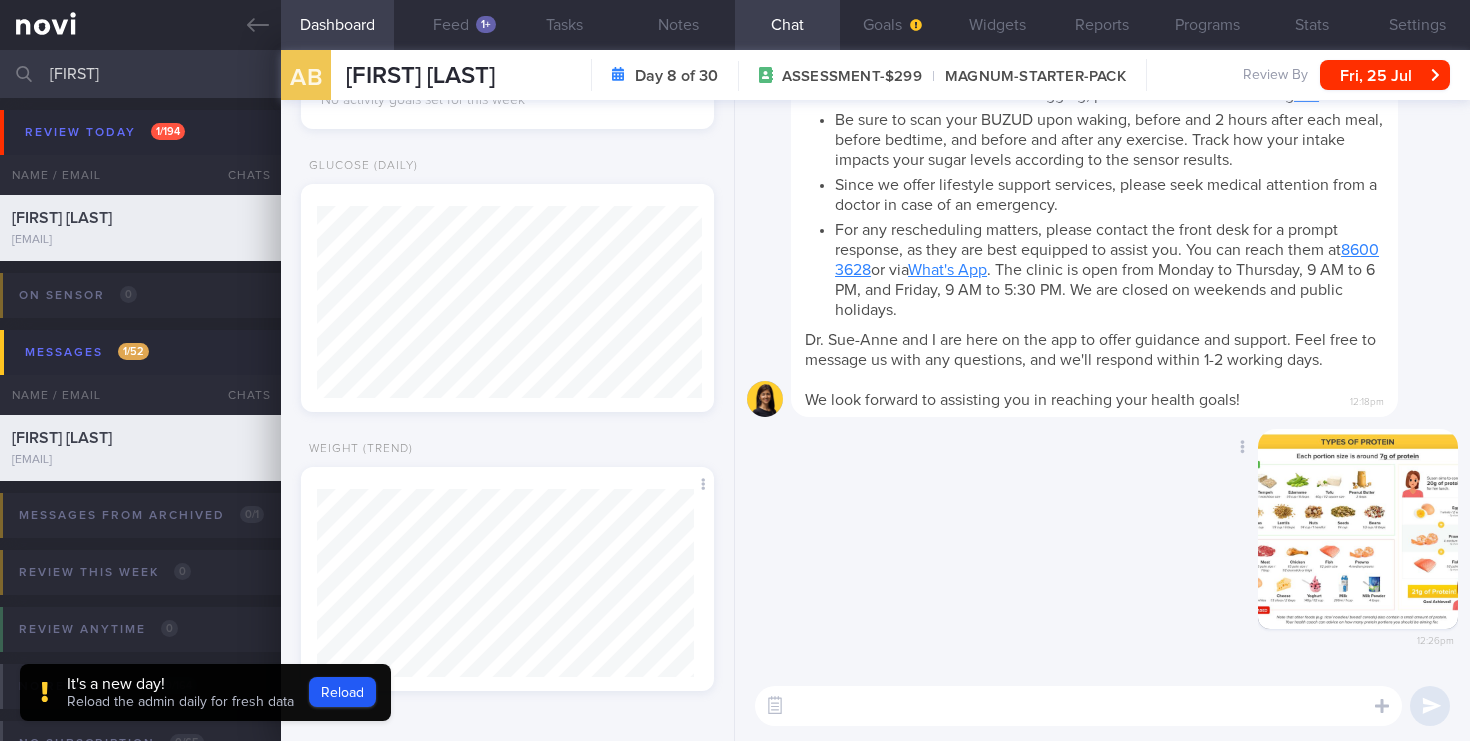 click at bounding box center (1358, 529) 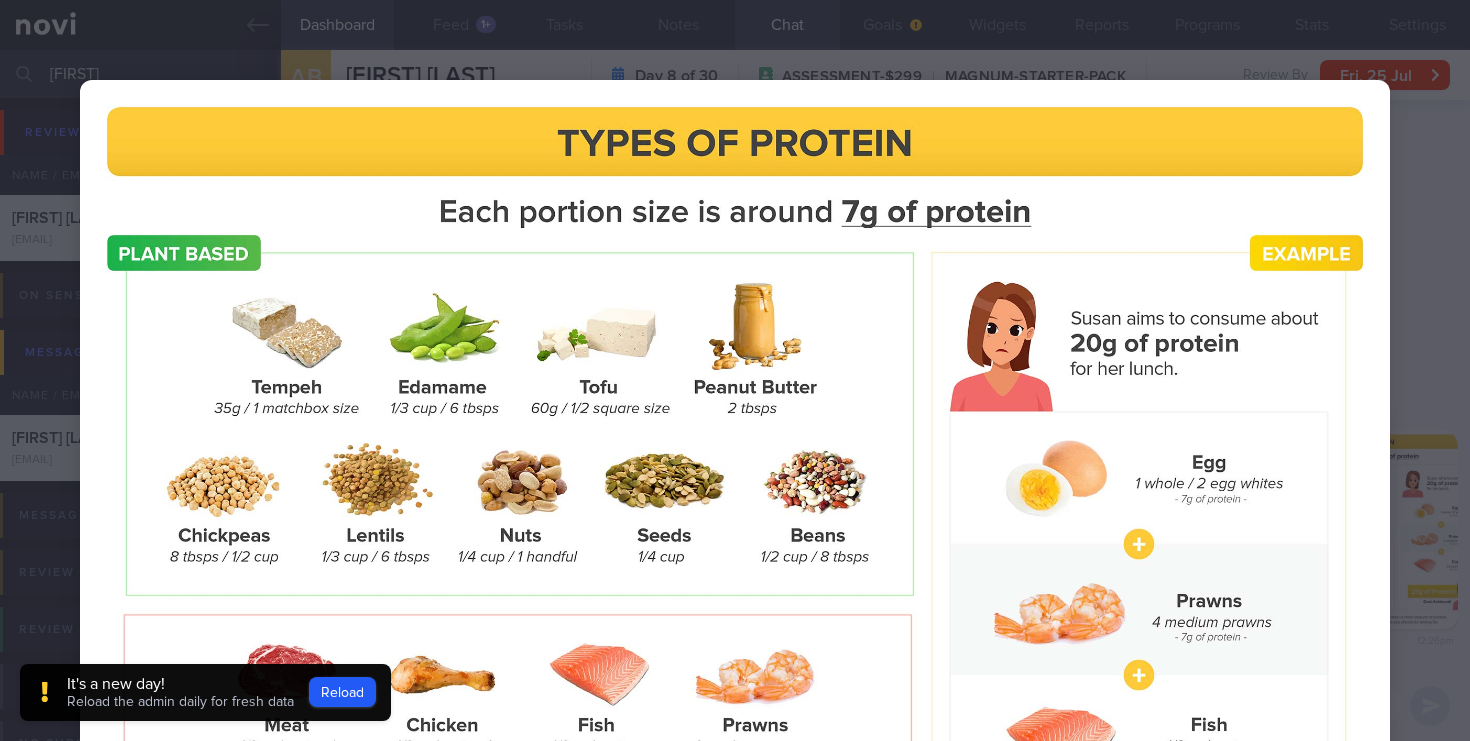 click at bounding box center (735, 564) 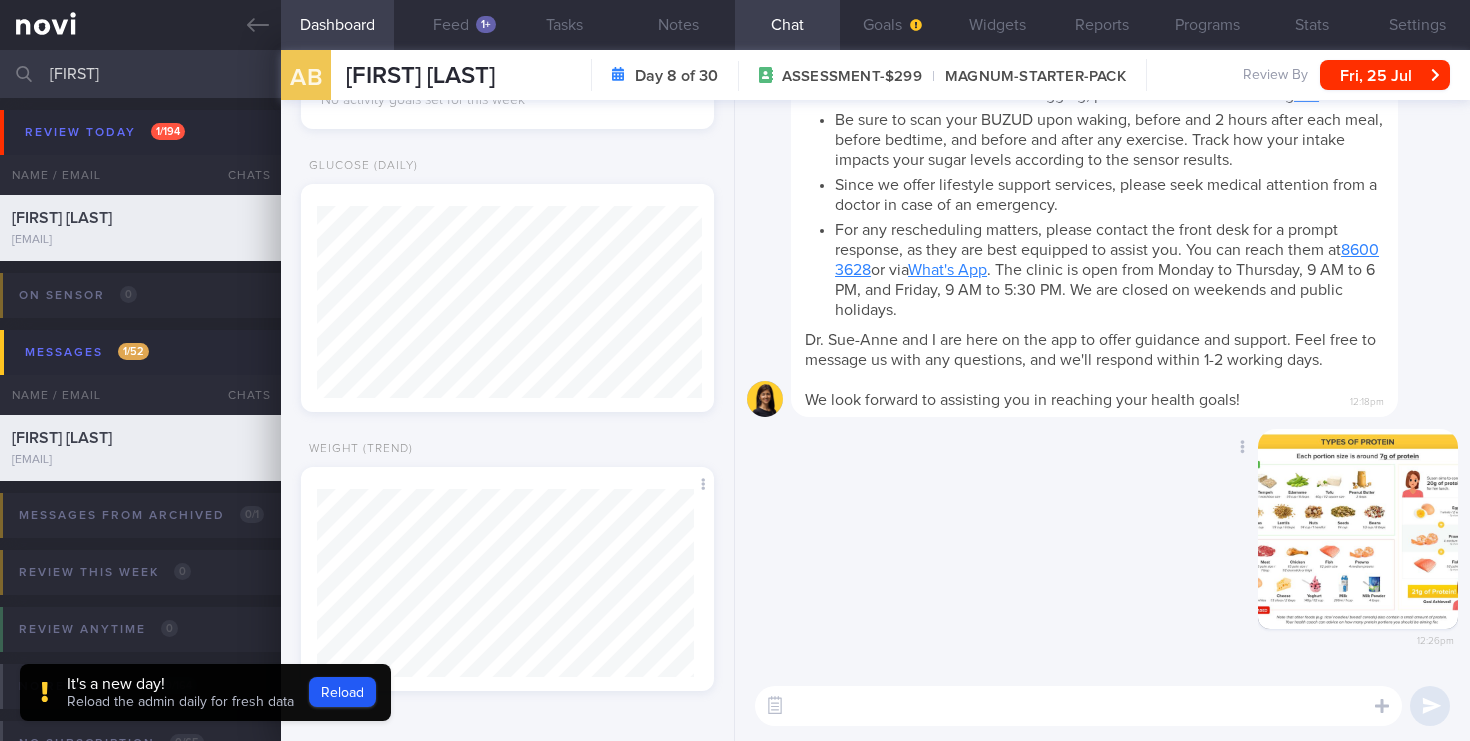 click at bounding box center (1358, 529) 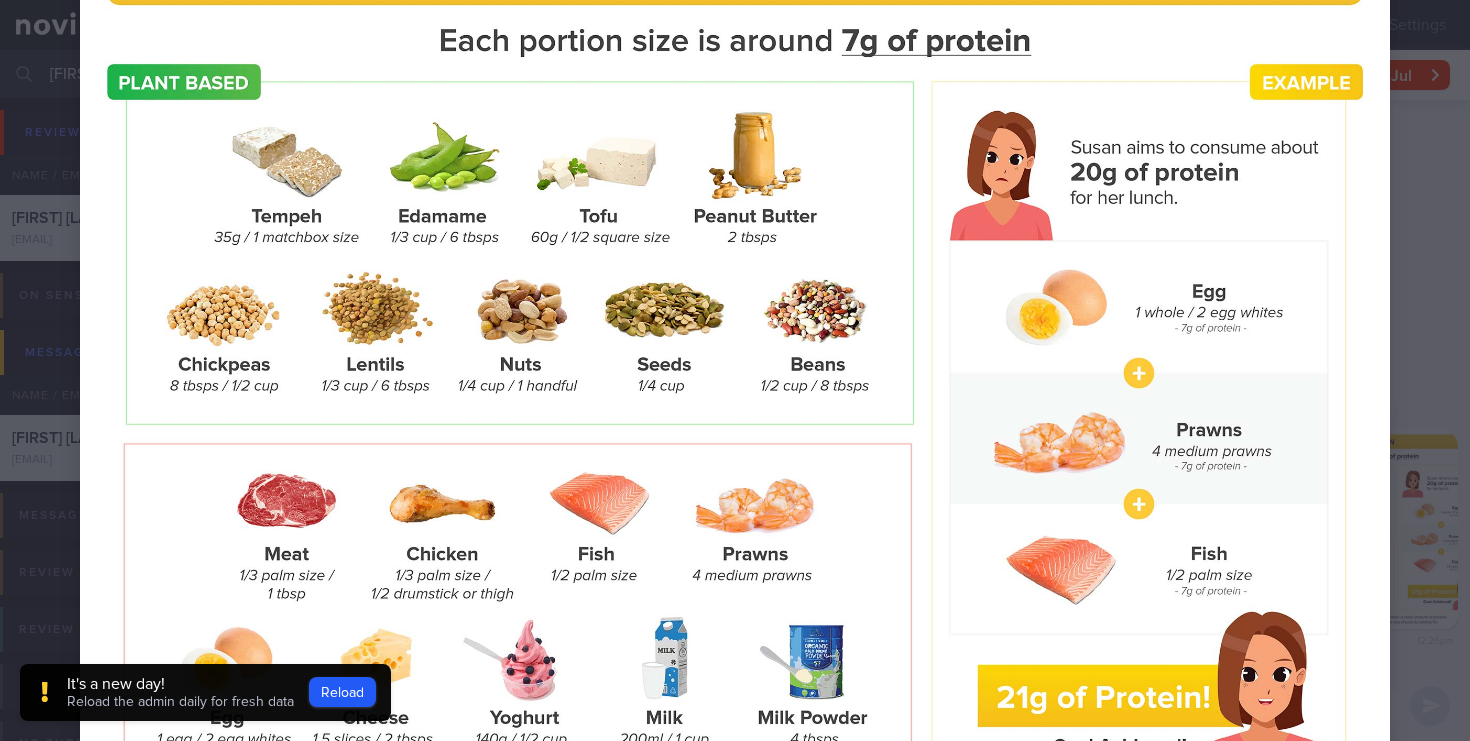 scroll, scrollTop: 162, scrollLeft: 0, axis: vertical 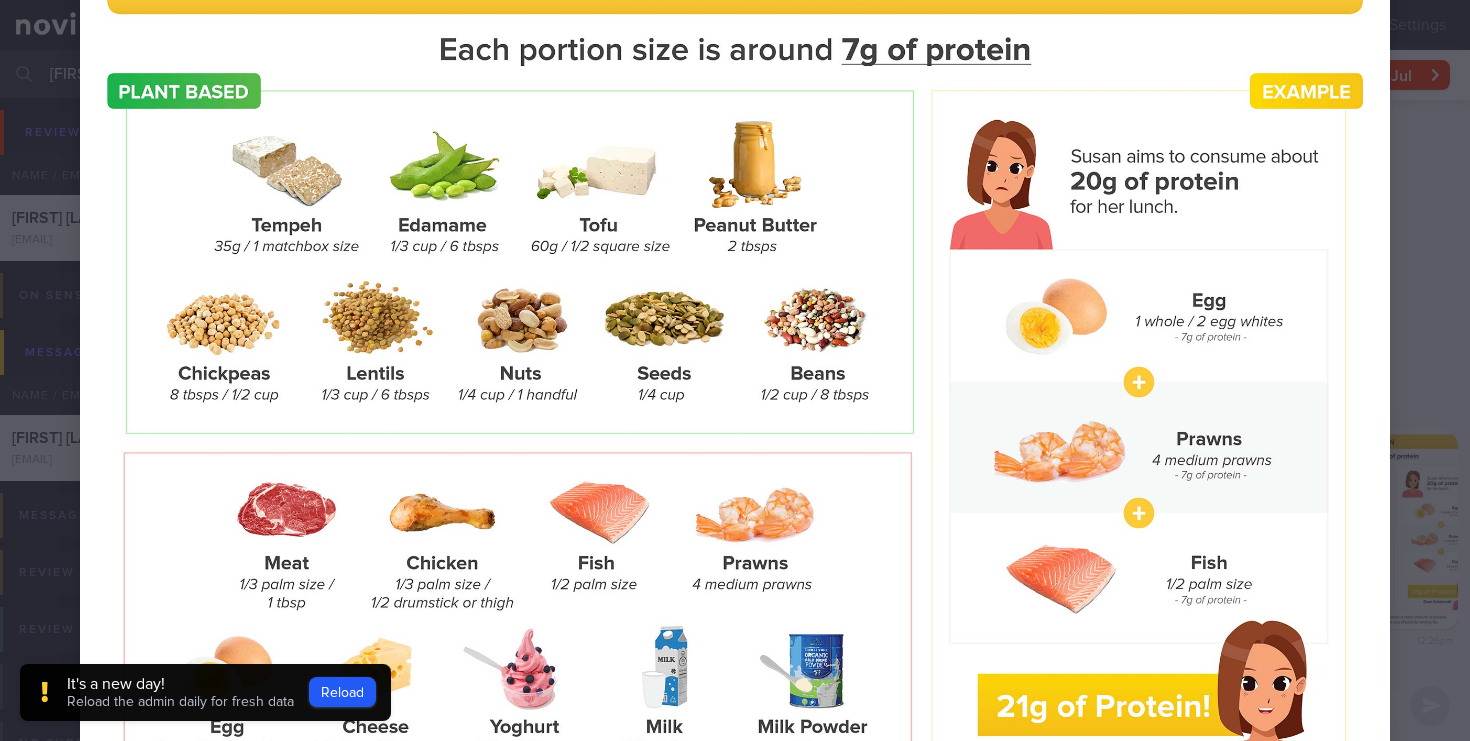 click at bounding box center [735, 402] 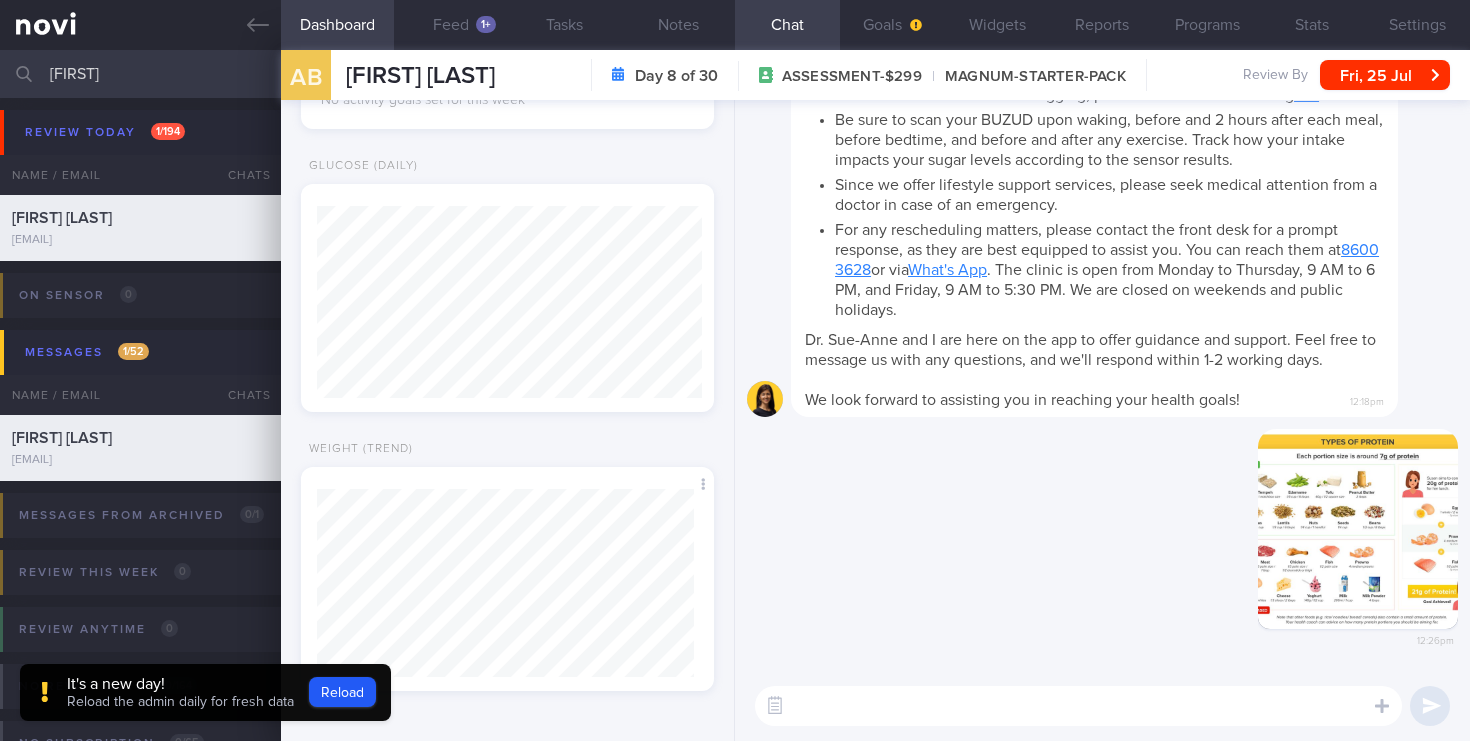 click at bounding box center [1078, 706] 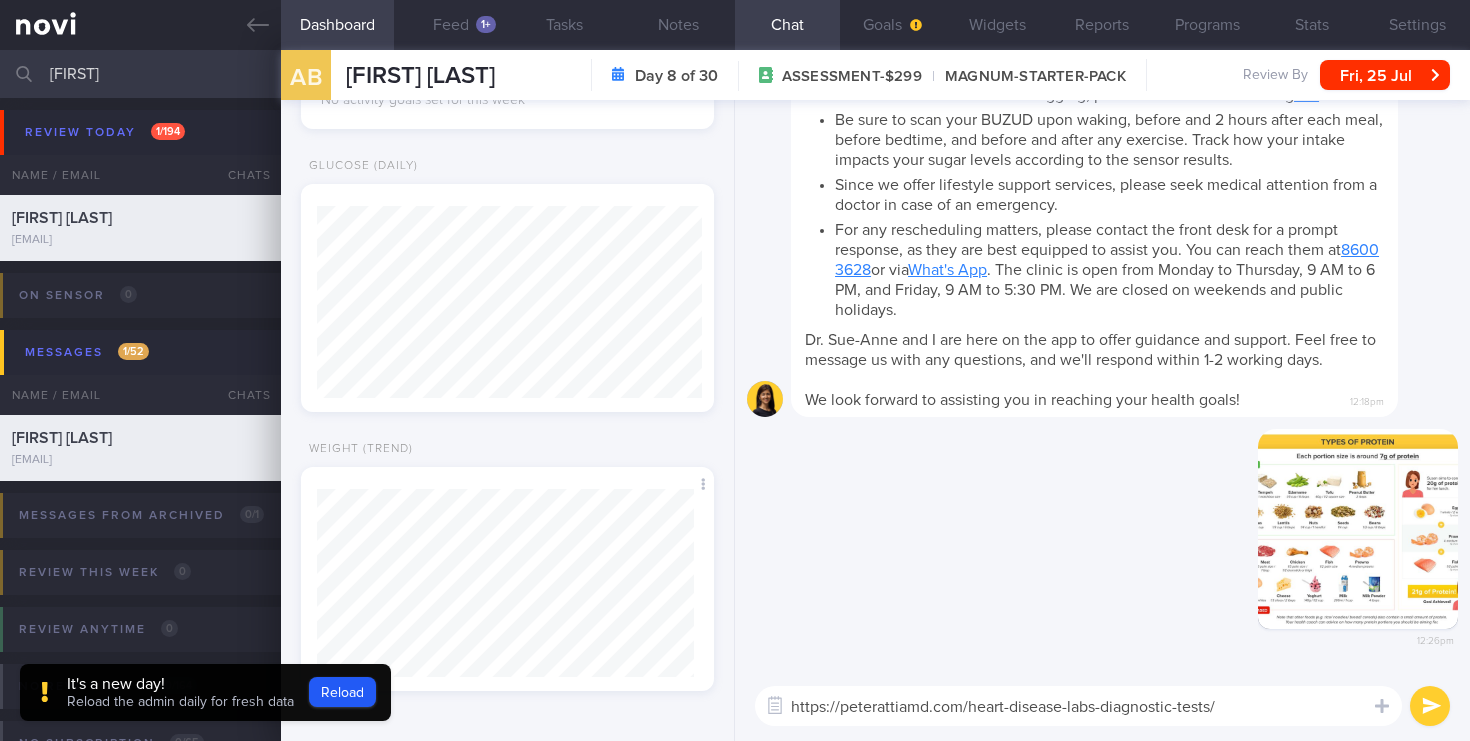 type on "https://peterattiamd.com/heart-disease-labs-diagnostic-tests/" 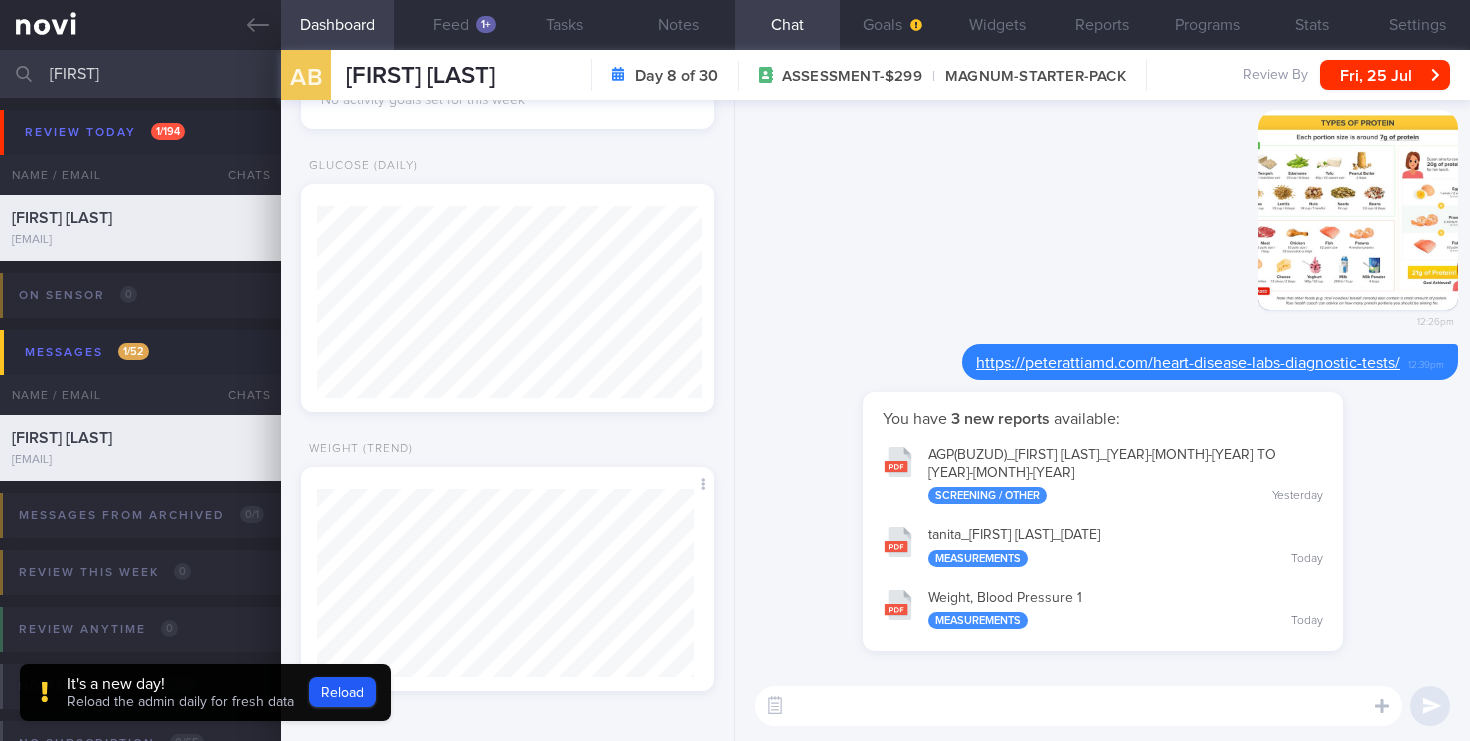 drag, startPoint x: 94, startPoint y: 71, endPoint x: 17, endPoint y: 70, distance: 77.00649 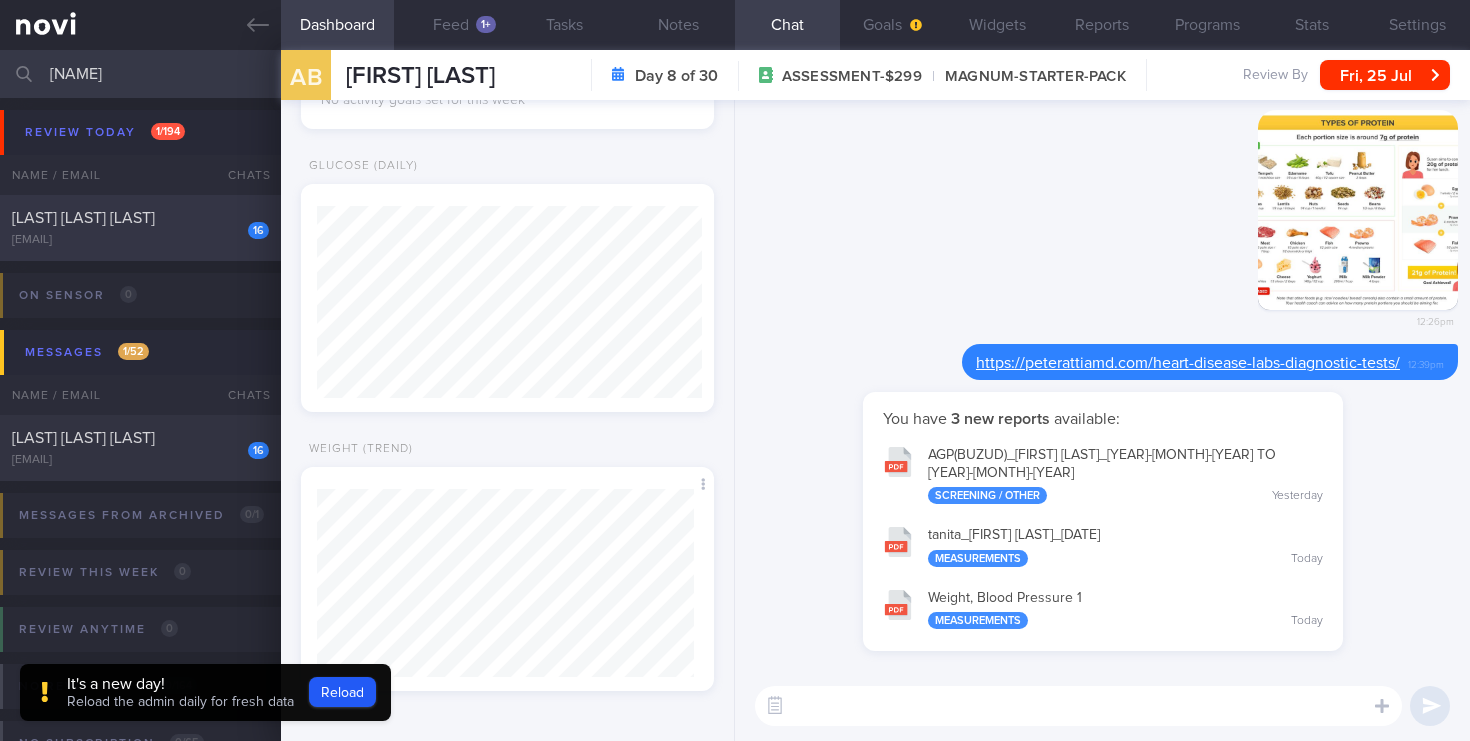 type on "[NAME]" 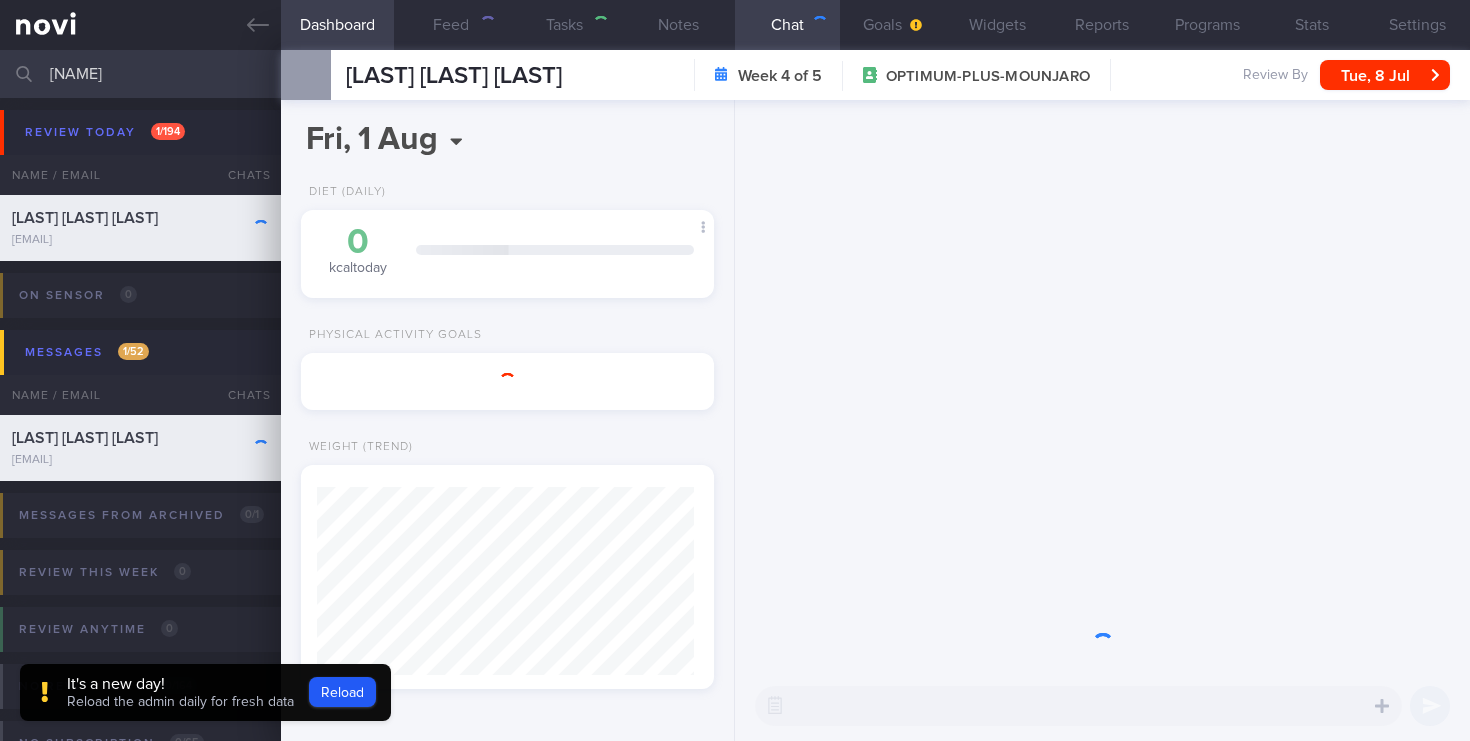 scroll, scrollTop: 0, scrollLeft: 0, axis: both 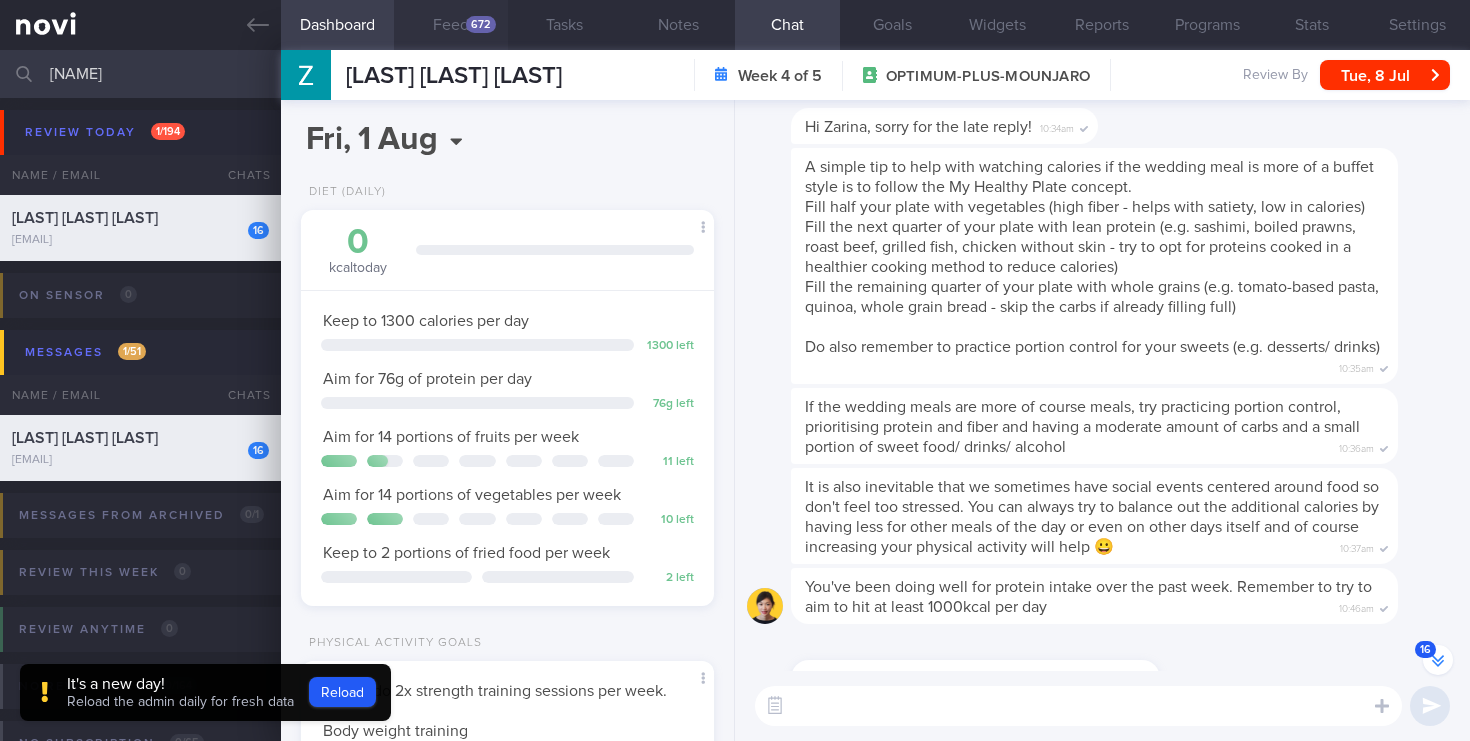 click on "Feed
672" at bounding box center (451, 25) 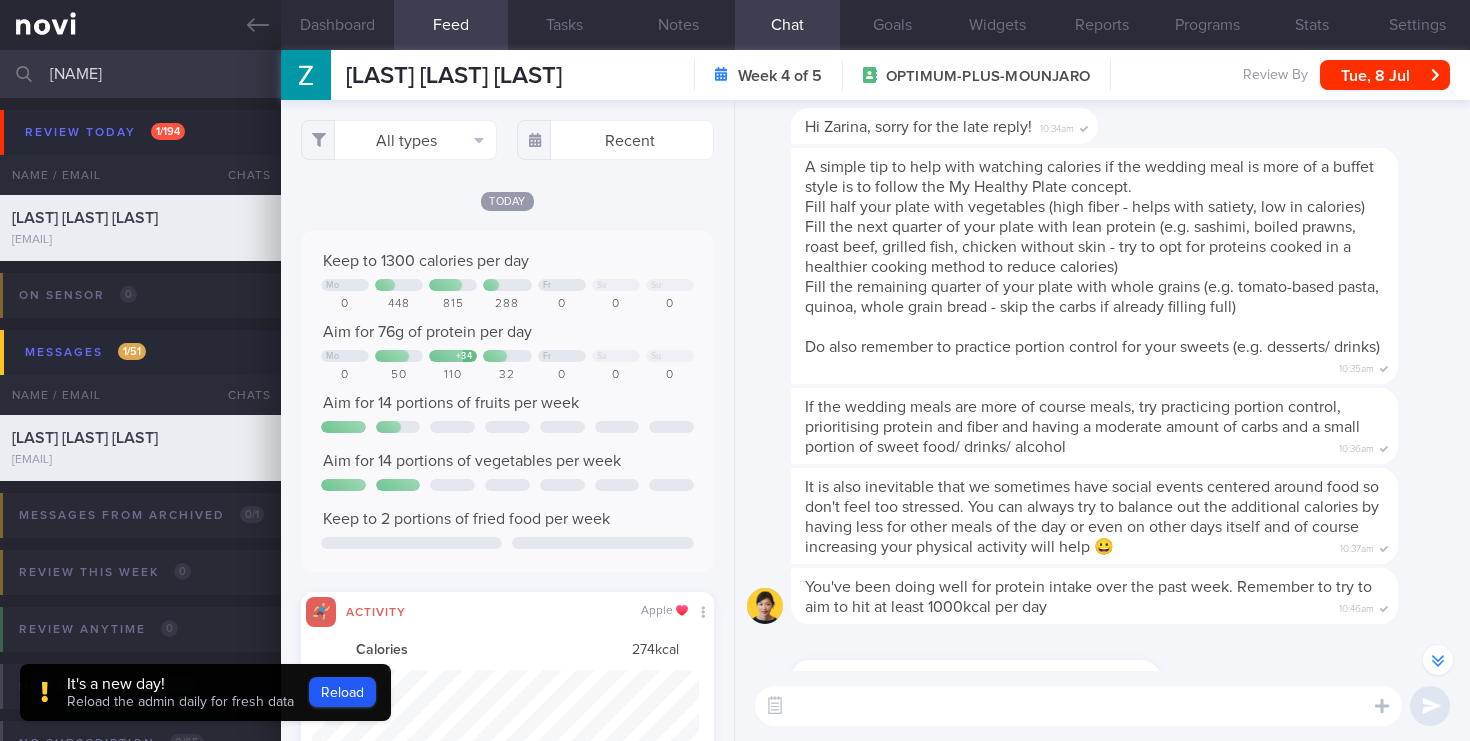 scroll, scrollTop: 999904, scrollLeft: 999612, axis: both 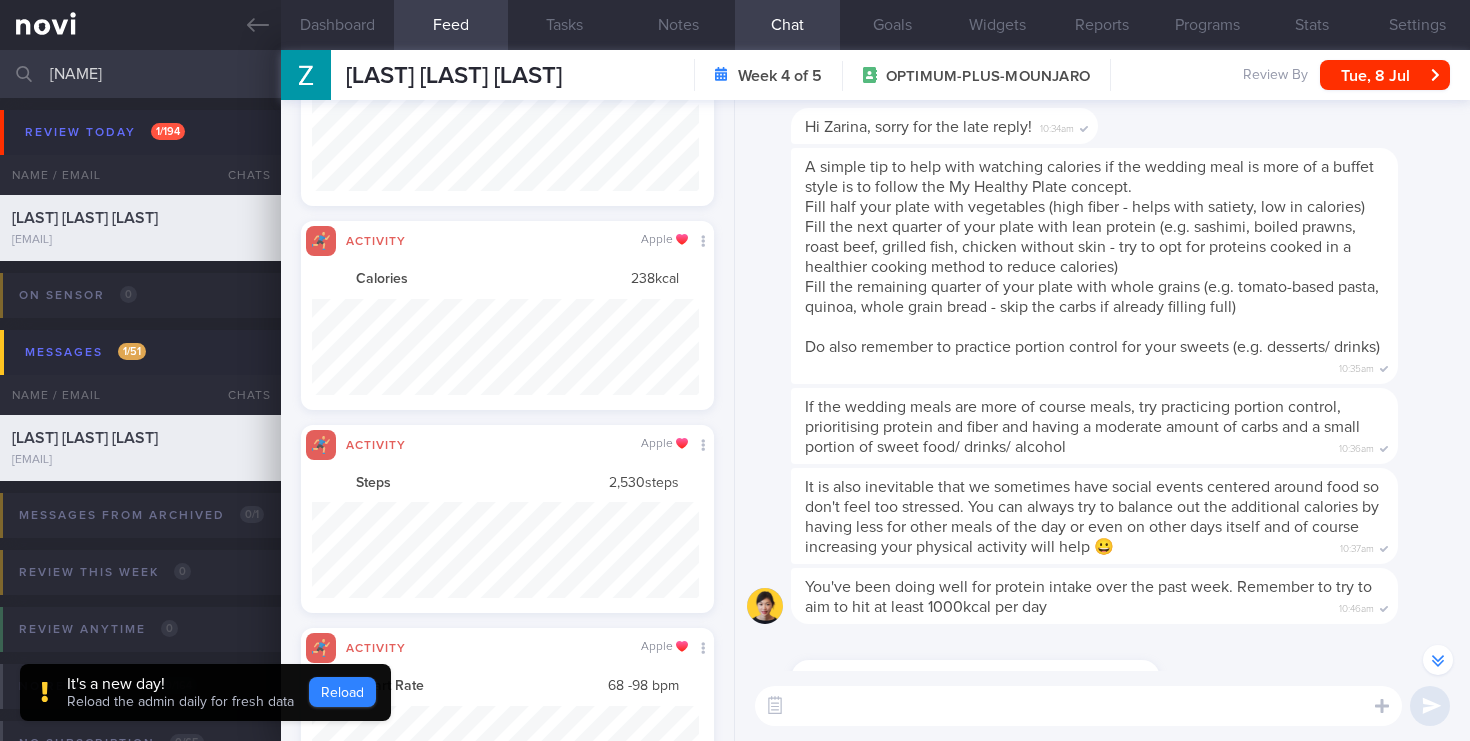 click on "Reload" at bounding box center [342, 692] 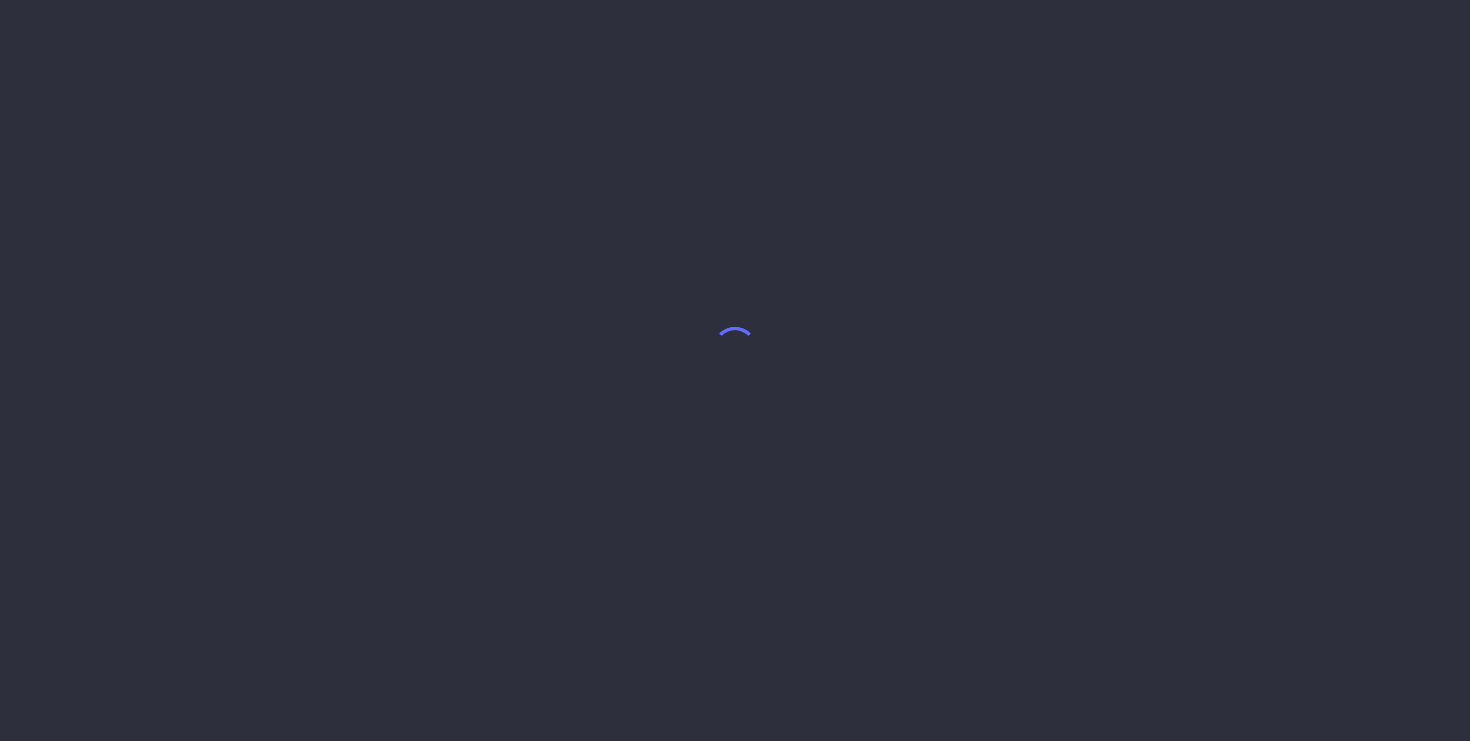 scroll, scrollTop: 0, scrollLeft: 0, axis: both 